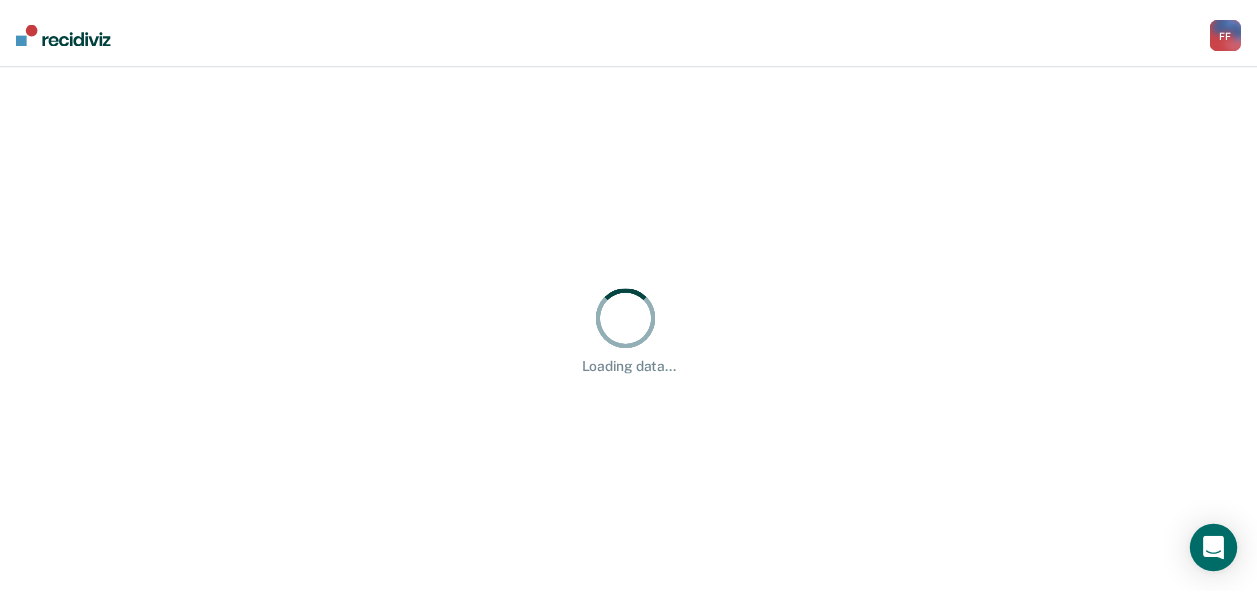scroll, scrollTop: 0, scrollLeft: 0, axis: both 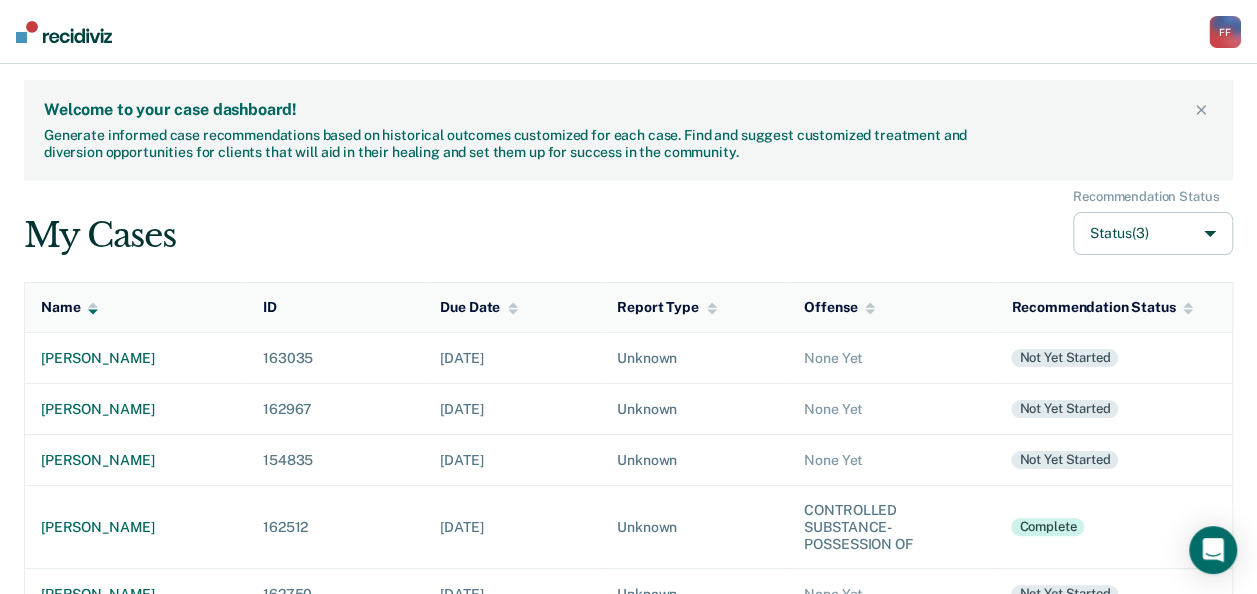 click on "[PERSON_NAME]" at bounding box center [136, 594] 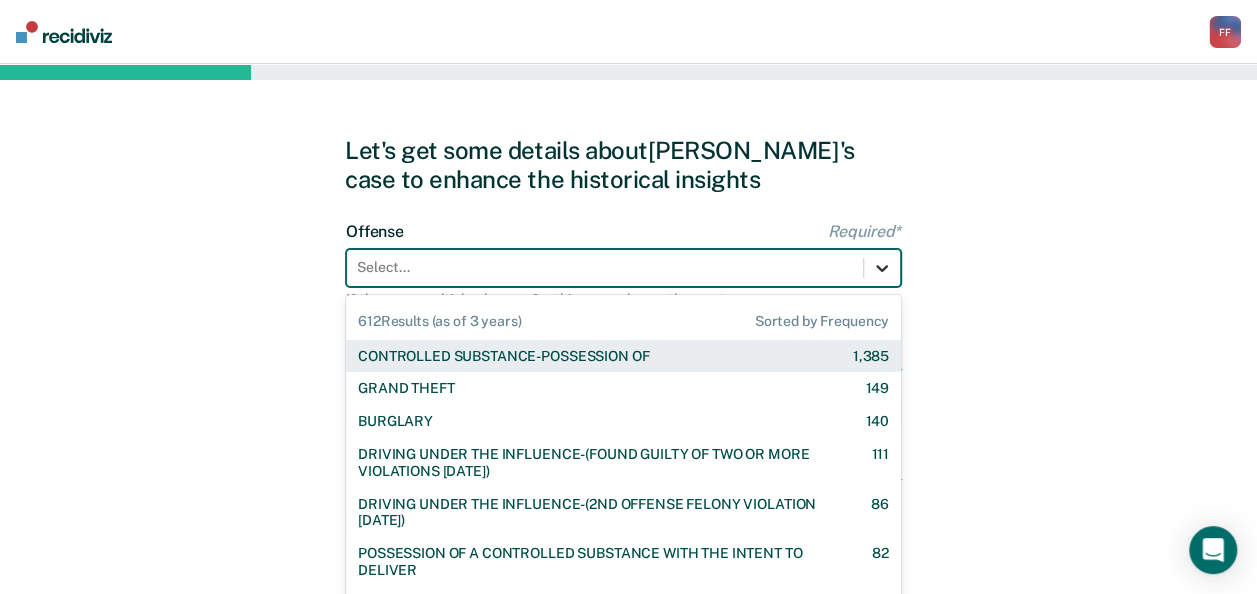 scroll, scrollTop: 49, scrollLeft: 0, axis: vertical 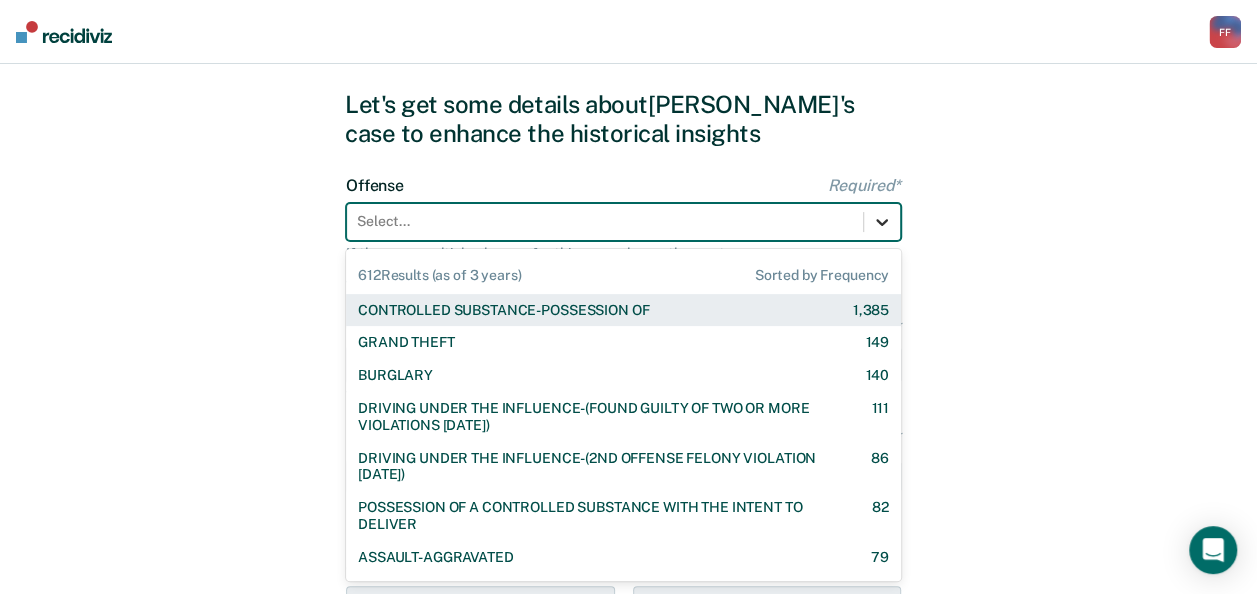 click on "612 results available. Use Up and Down to choose options, press Enter to select the currently focused option, press Escape to exit the menu, press Tab to select the option and exit the menu. Select... 612  Results (as of 3 years) Sorted by Frequency CONTROLLED SUBSTANCE-POSSESSION OF 1,385 GRAND THEFT 149 BURGLARY 140 DRIVING UNDER THE INFLUENCE-(FOUND GUILTY OF TWO OR MORE VIOLATIONS [DATE]) 111 DRIVING UNDER THE INFLUENCE-(2ND OFFENSE FELONY VIOLATION [DATE]) 86 POSSESSION OF A CONTROLLED SUBSTANCE WITH THE INTENT TO DELIVER 82 ASSAULT-AGGRAVATED 79 WEAPON-UNLAWFUL POSSESSION BY CONVICTED FELON 63 BATTERY-DOMESTIC VIOLENCE WITH TRAUMATIC INJURY 59 DRIVING UNDER THE INFLUENCE I18-8004 {M} 57 ELUDING A POLICE OFFICER IN A MOTOR VEHICLE 54 DRIVING UNDER THE INFLUENCE-(THIRD OR SUBSEQUENT OFFENSE) 35 FORGERY 31 PROPERTY-MALICIOUS INJURY TO PROPERTY 30 ASSAULT-DOMESTIC VIOLENCE I18-918(3)(A) {M} 28 CHILDREN-INJURY TO CHILD [DEMOGRAPHIC_DATA] 25 24 23 DOMESTIC BATTERY OR ASSAULT -IN THE PRESENCE OF A CHILD [DEMOGRAPHIC_DATA] 9" at bounding box center (623, 222) 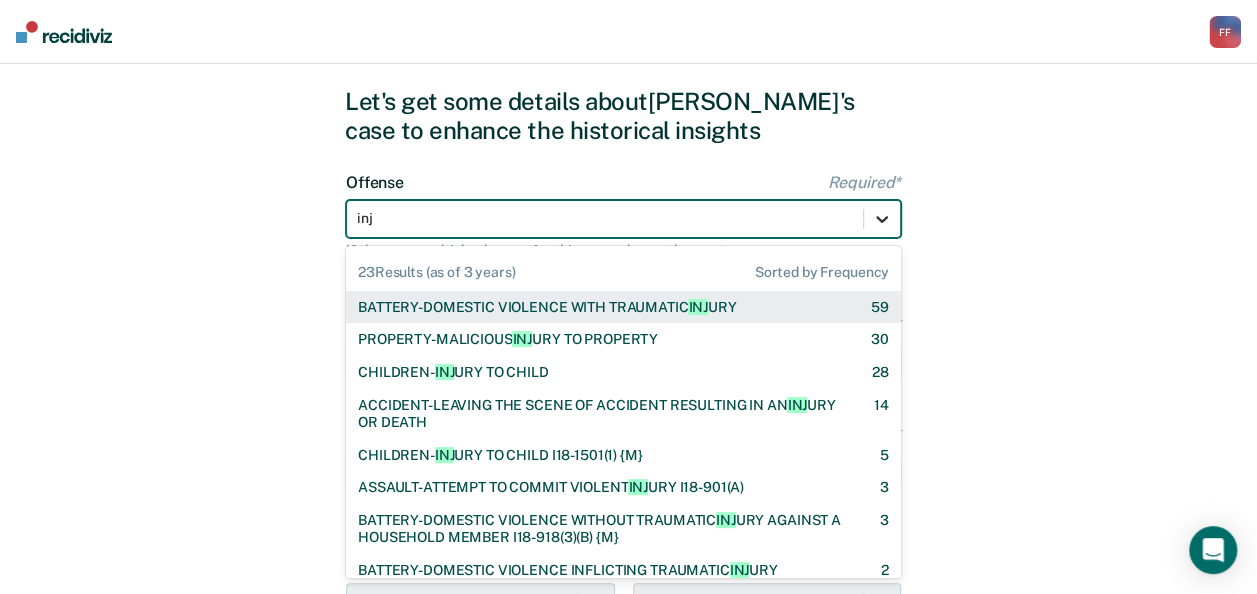 type on "inju" 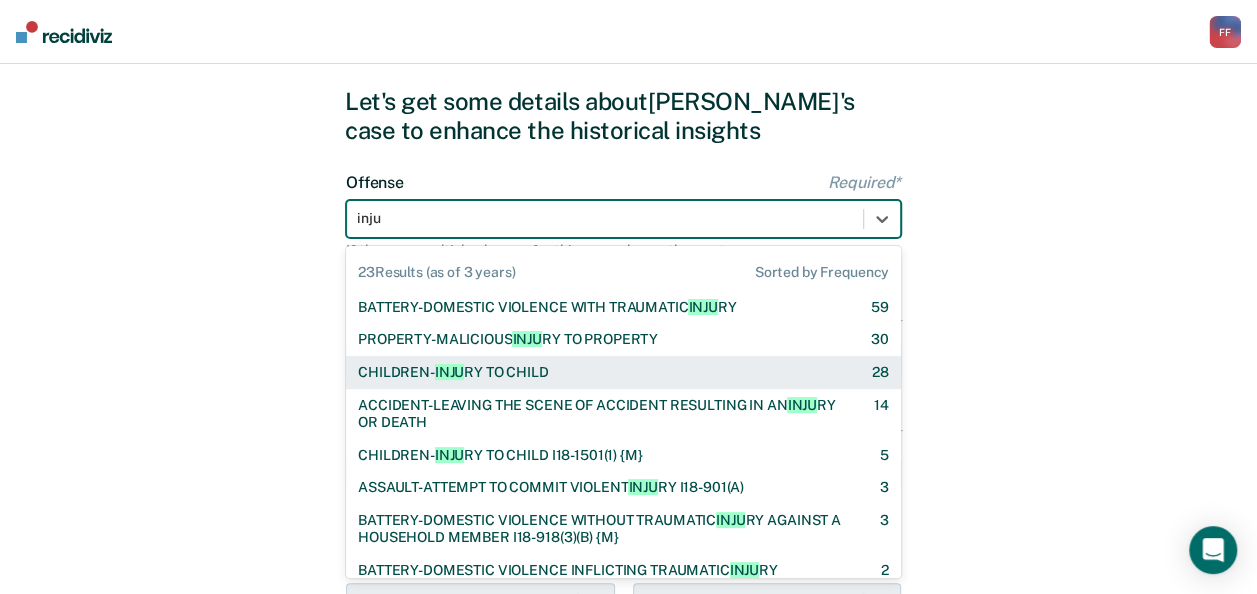 click on "CHILDREN- INJU RY TO CHILD" at bounding box center (453, 372) 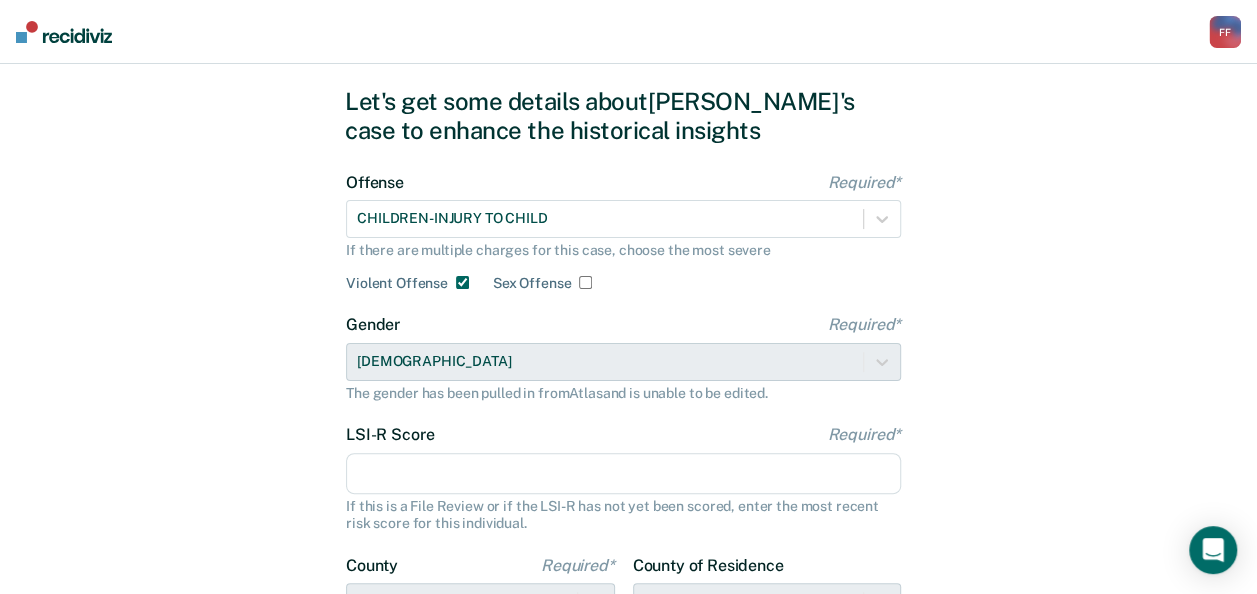 click on "LSI-R Score  Required*" at bounding box center (623, 474) 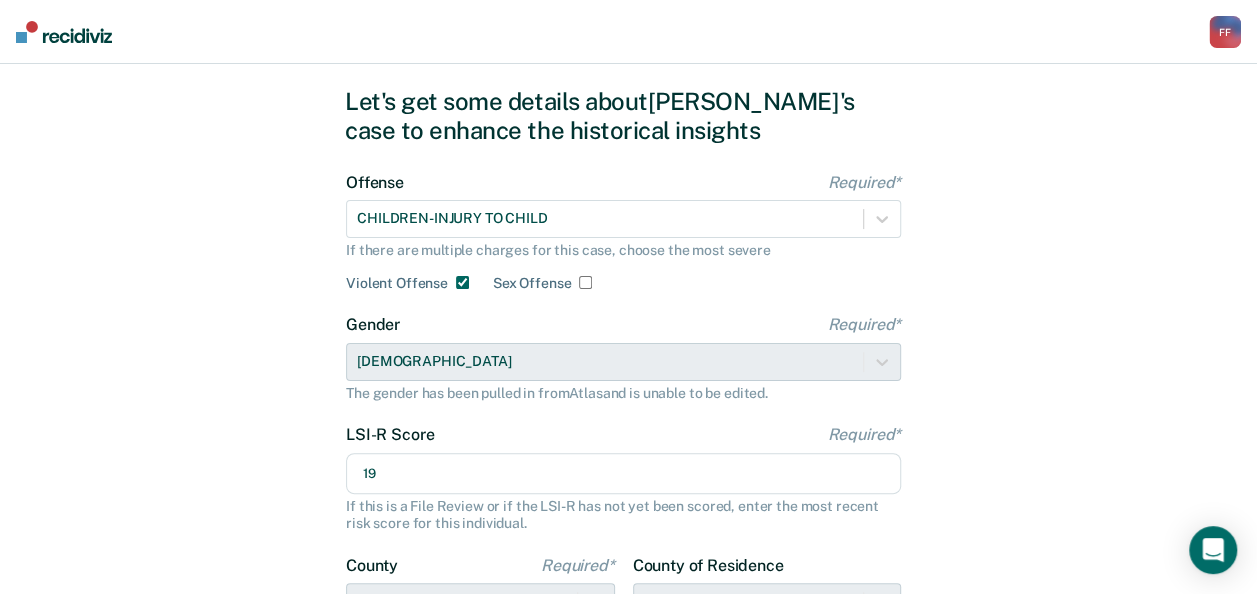 type on "19" 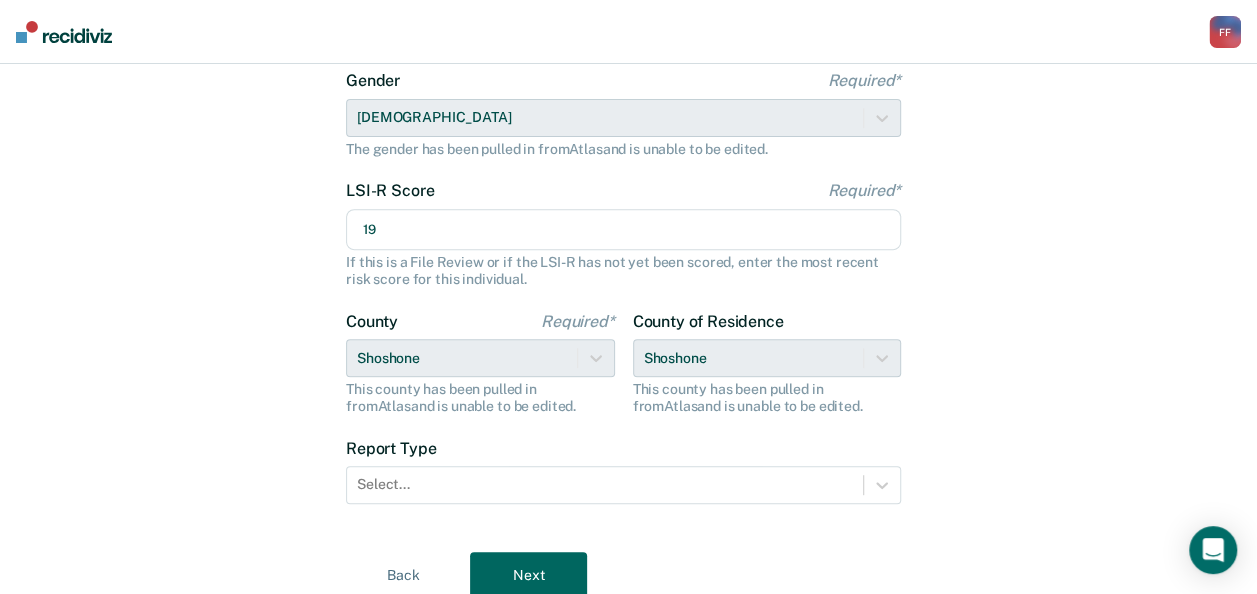 scroll, scrollTop: 370, scrollLeft: 0, axis: vertical 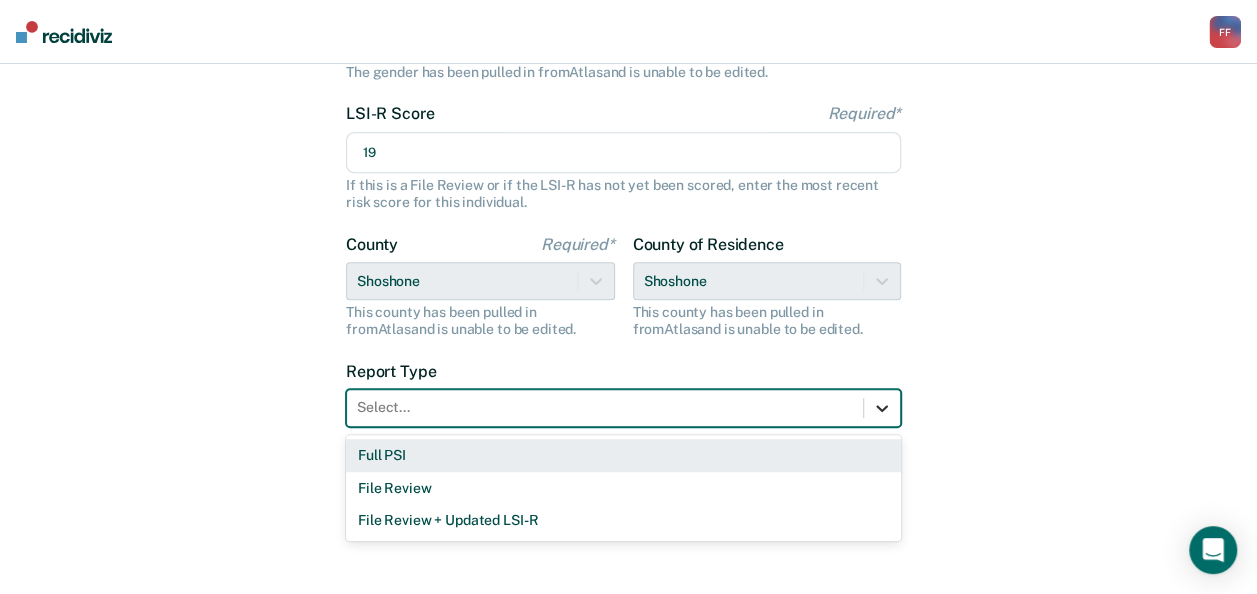 click at bounding box center [882, 408] 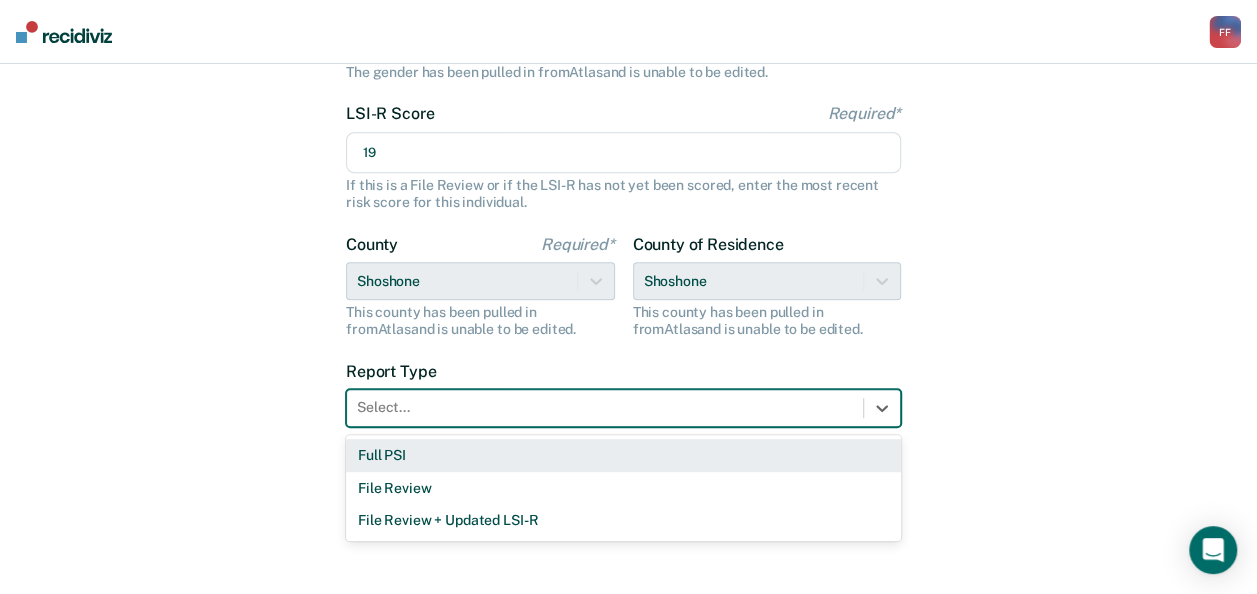 click on "Full PSI" at bounding box center (623, 455) 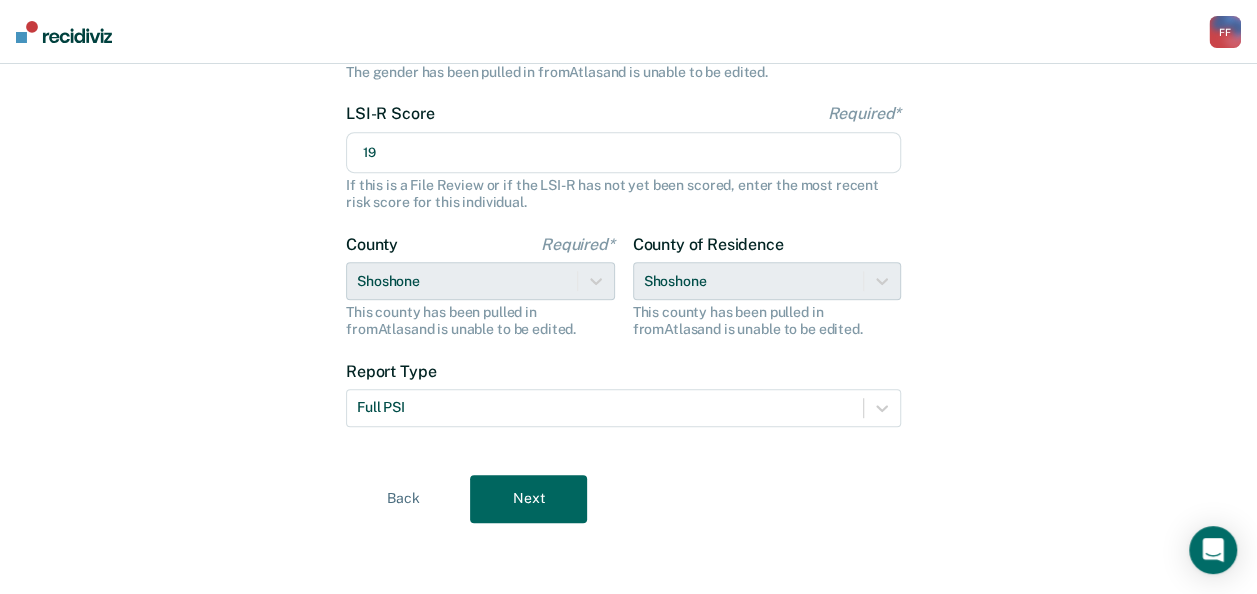 click on "Next" at bounding box center (528, 499) 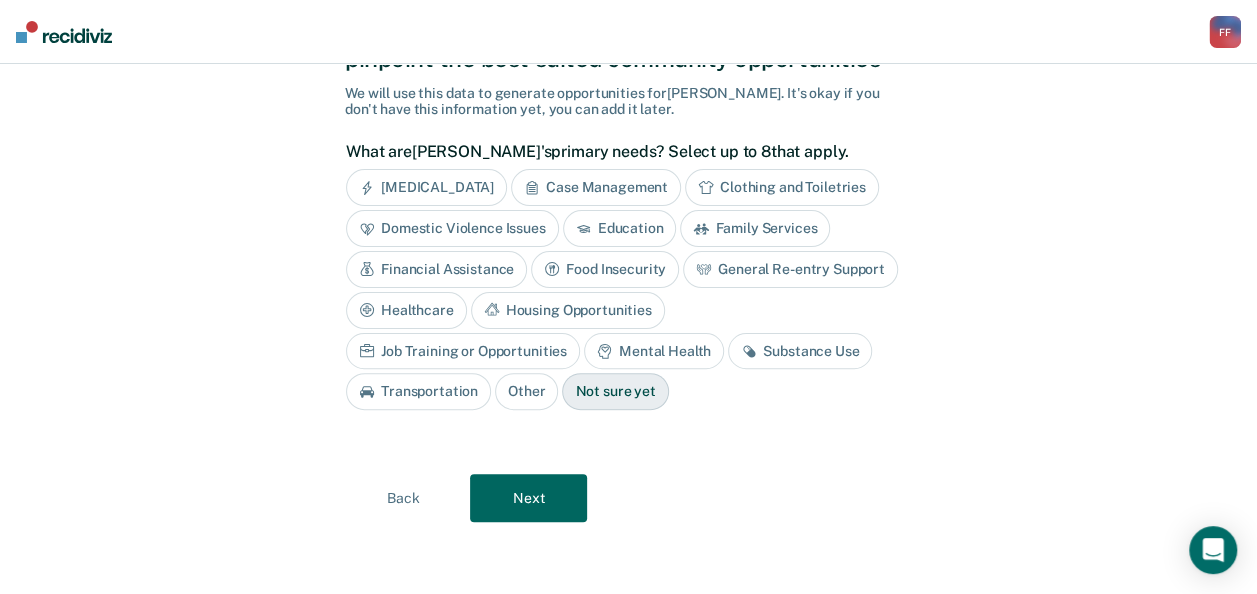 scroll, scrollTop: 117, scrollLeft: 0, axis: vertical 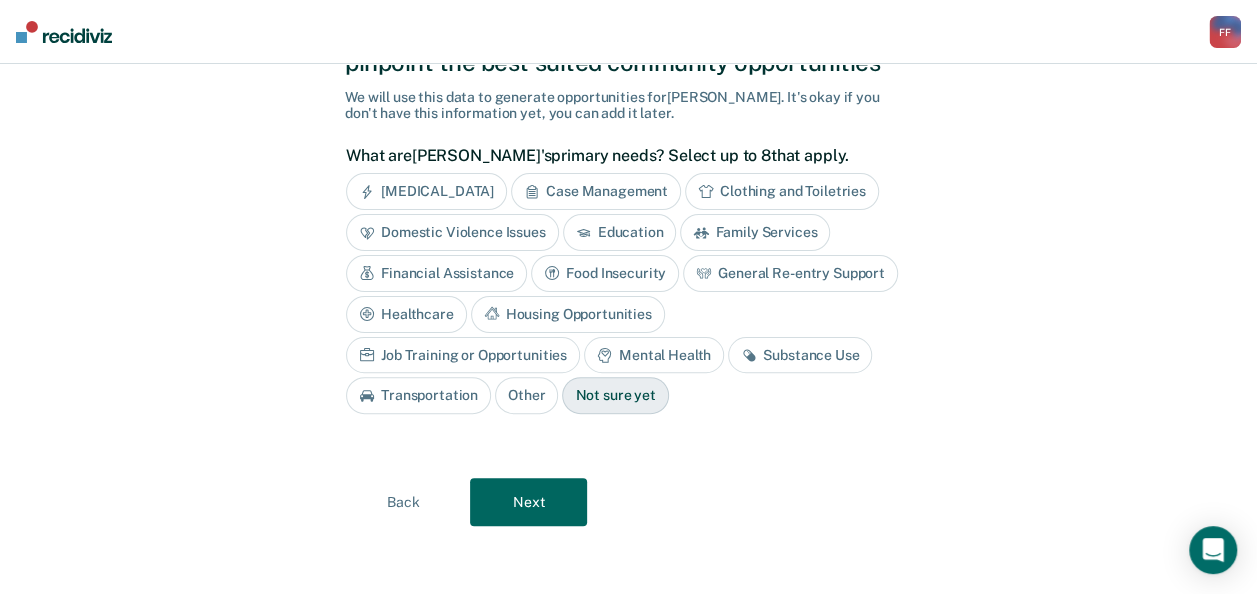 click on "Next" at bounding box center (528, 502) 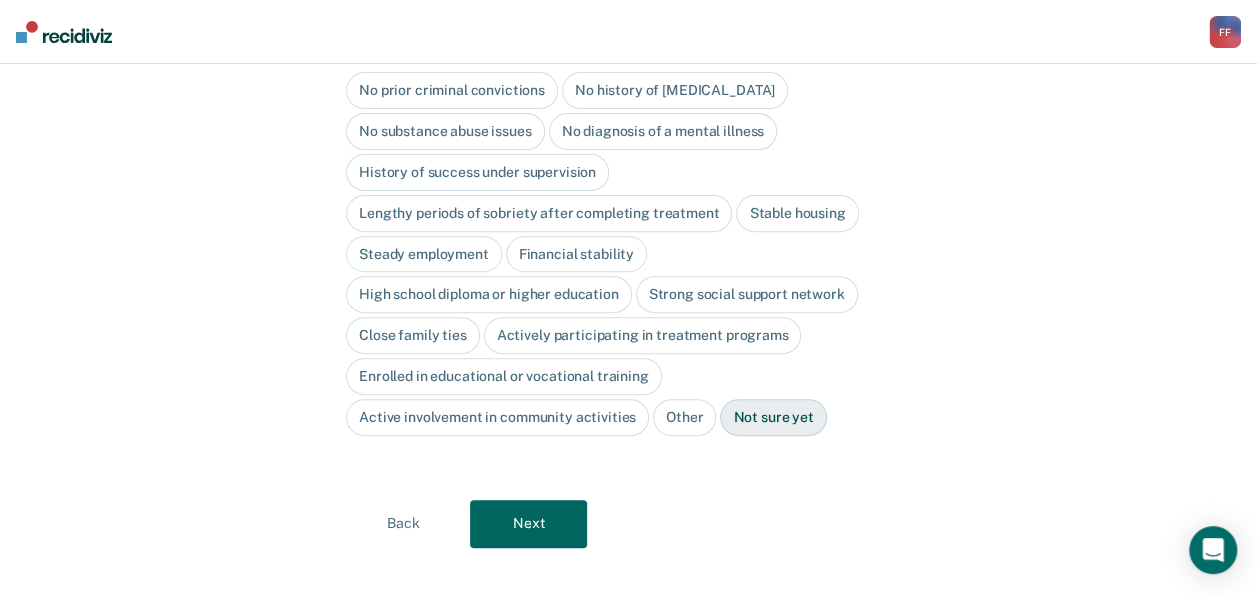 click on "No history of [MEDICAL_DATA]" at bounding box center [675, 90] 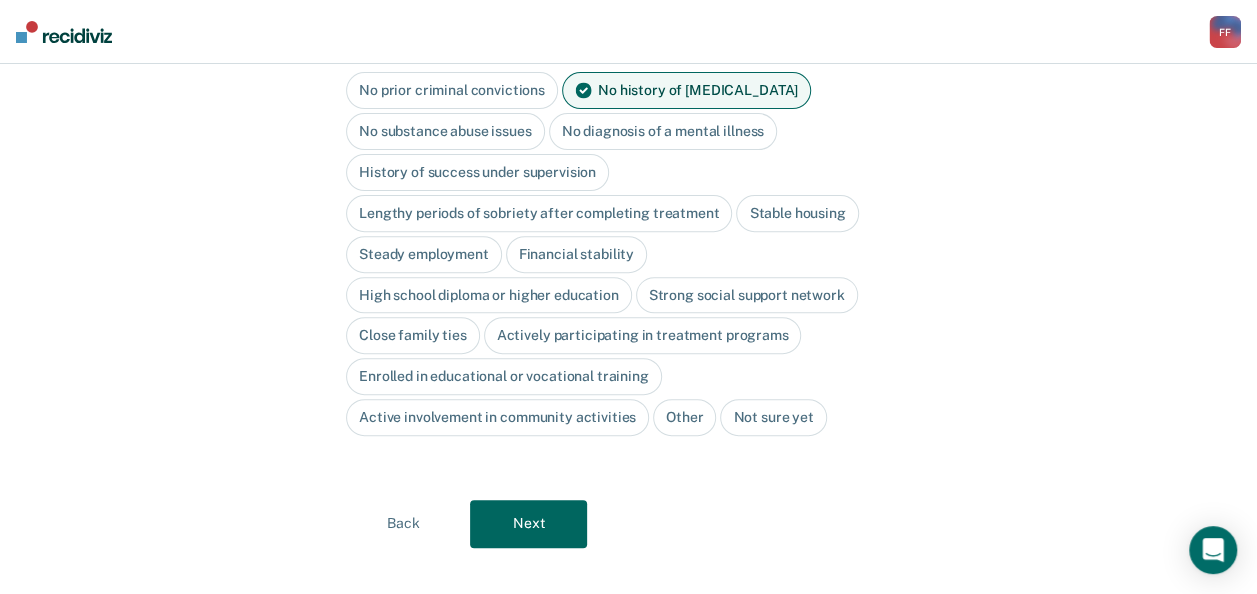 click on "Stable housing" at bounding box center (797, 213) 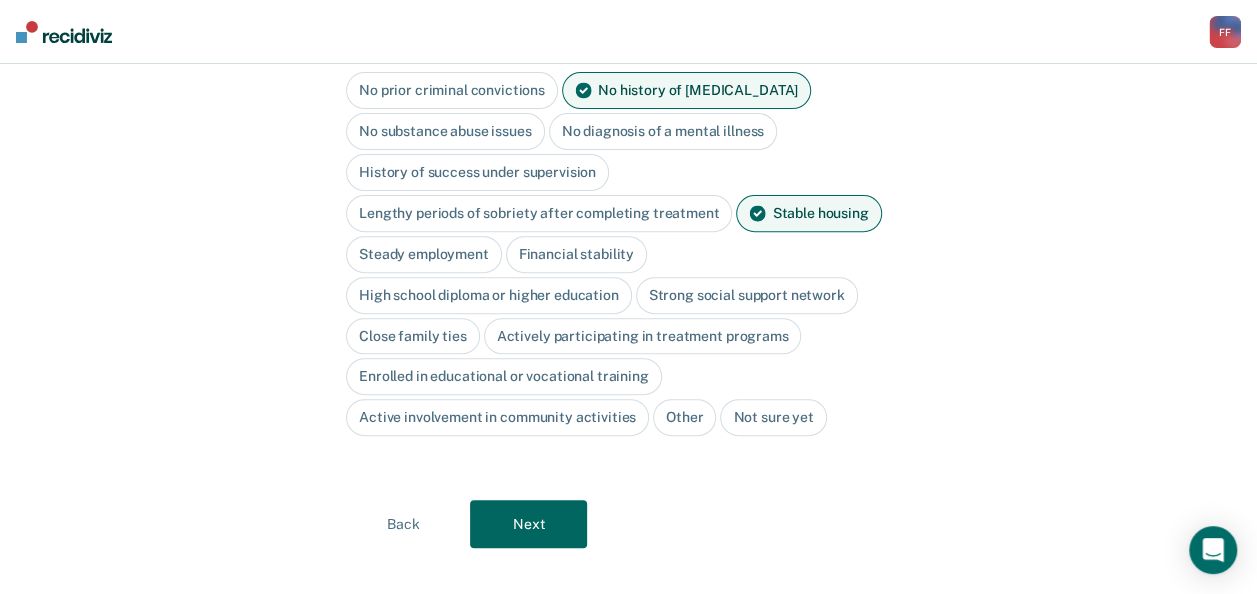 click on "Steady employment" at bounding box center [424, 254] 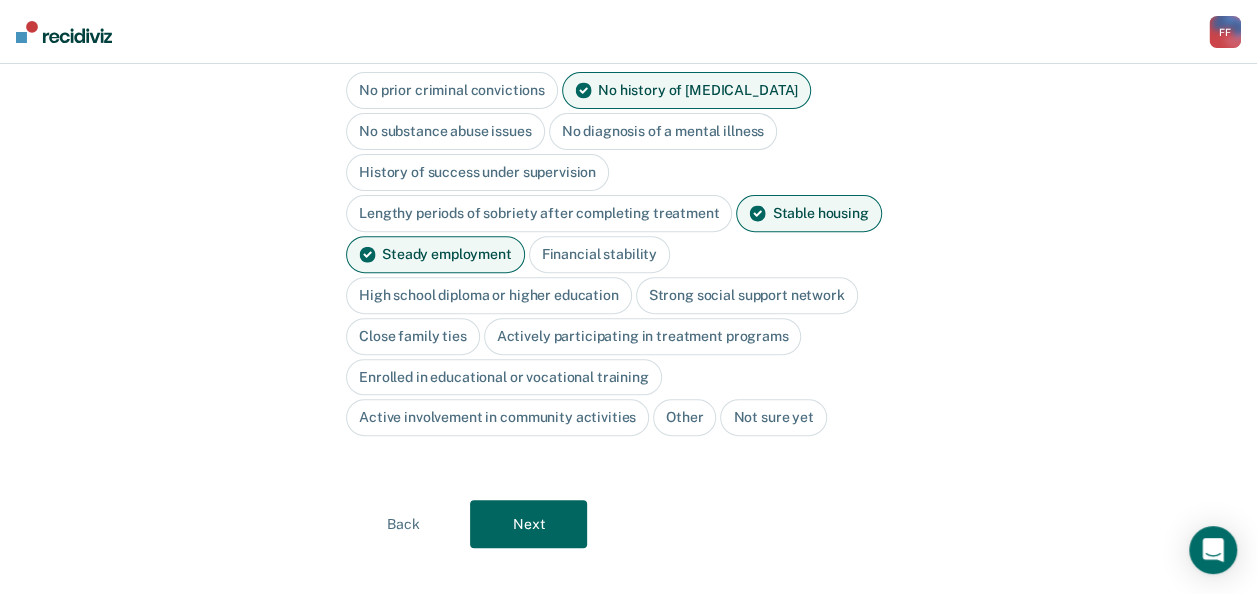 click on "Close family ties" at bounding box center [413, 336] 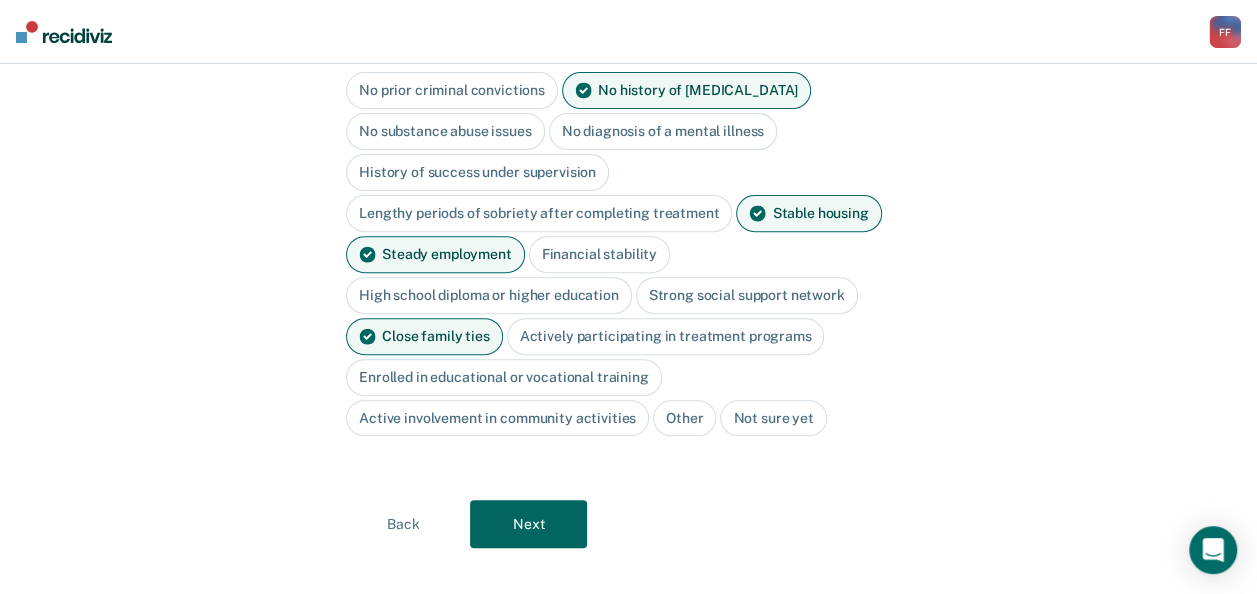 click on "Actively participating in treatment programs" at bounding box center (666, 336) 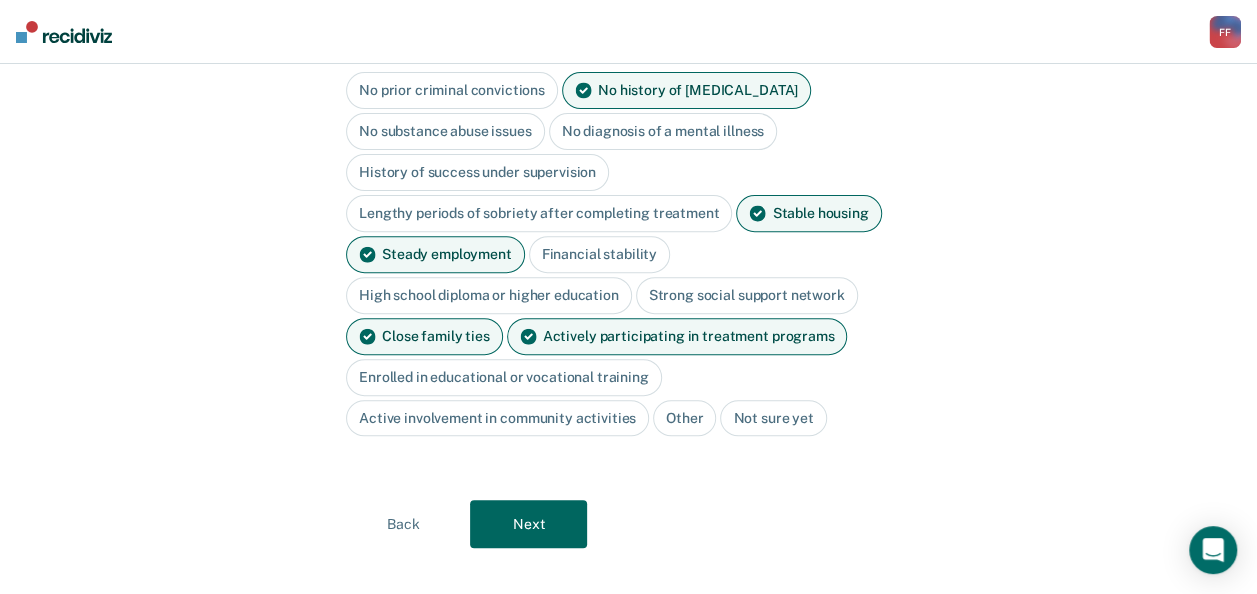 click on "Next" at bounding box center (528, 524) 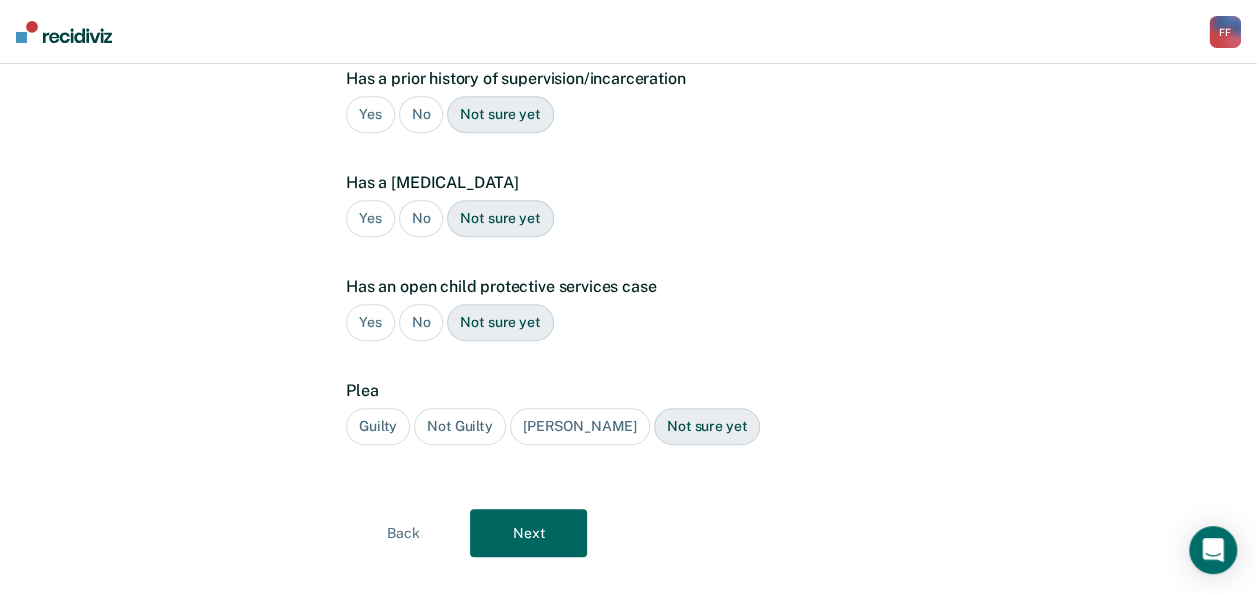 scroll, scrollTop: 1, scrollLeft: 0, axis: vertical 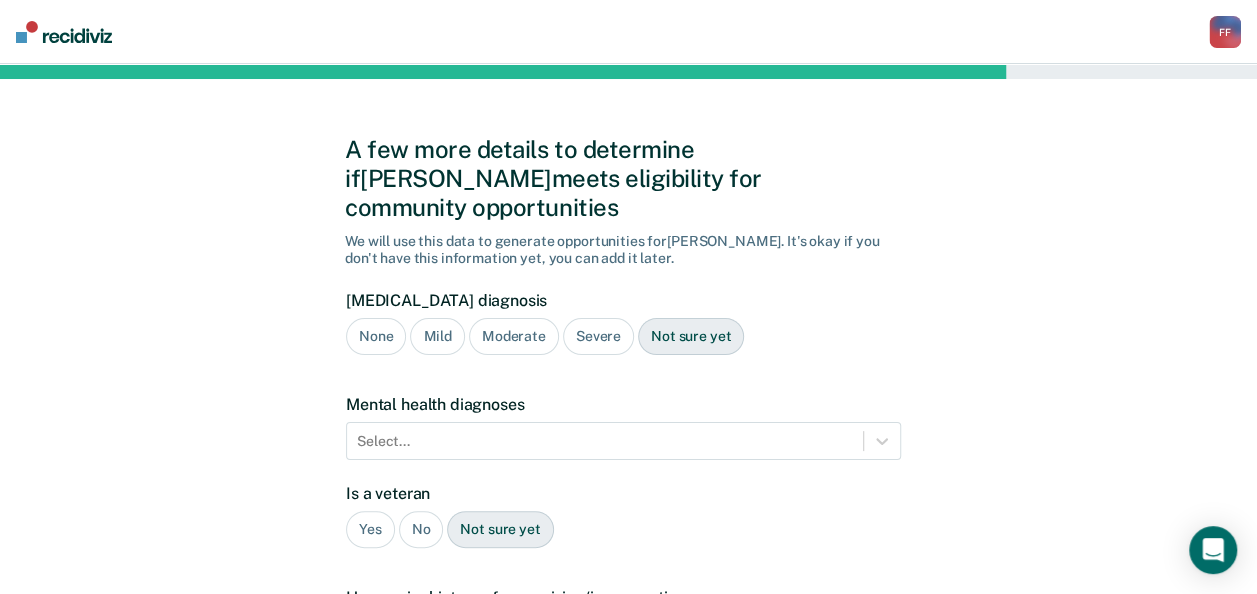 click on "Has a prior history of supervision/incarceration" at bounding box center [623, 597] 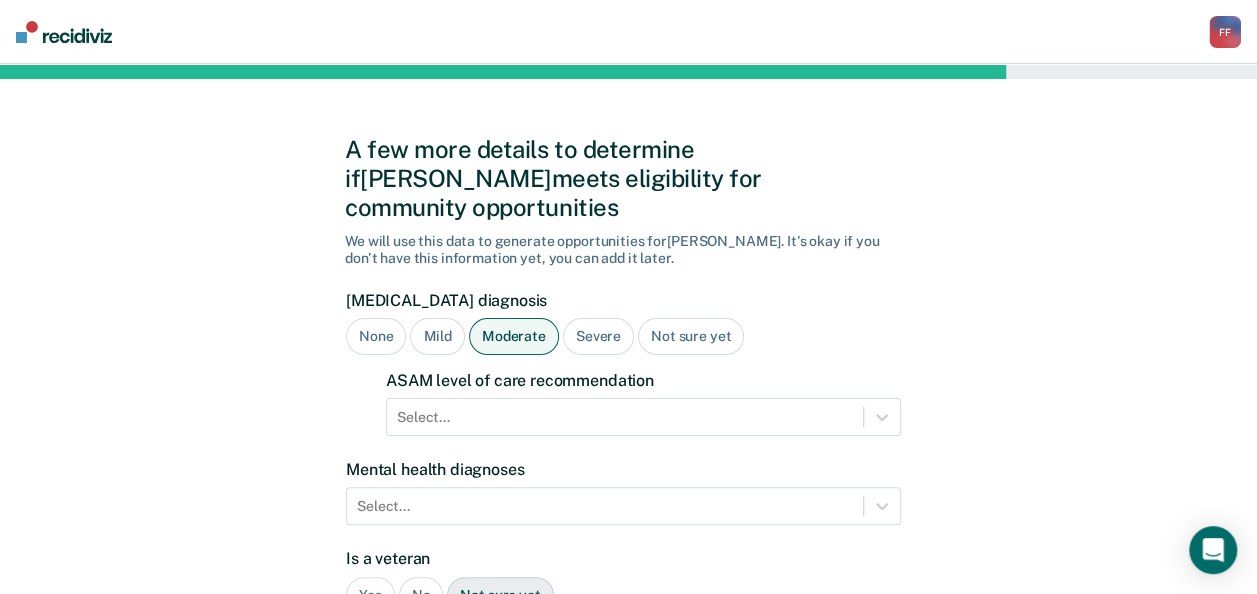 click on "Is a veteran" at bounding box center (623, 558) 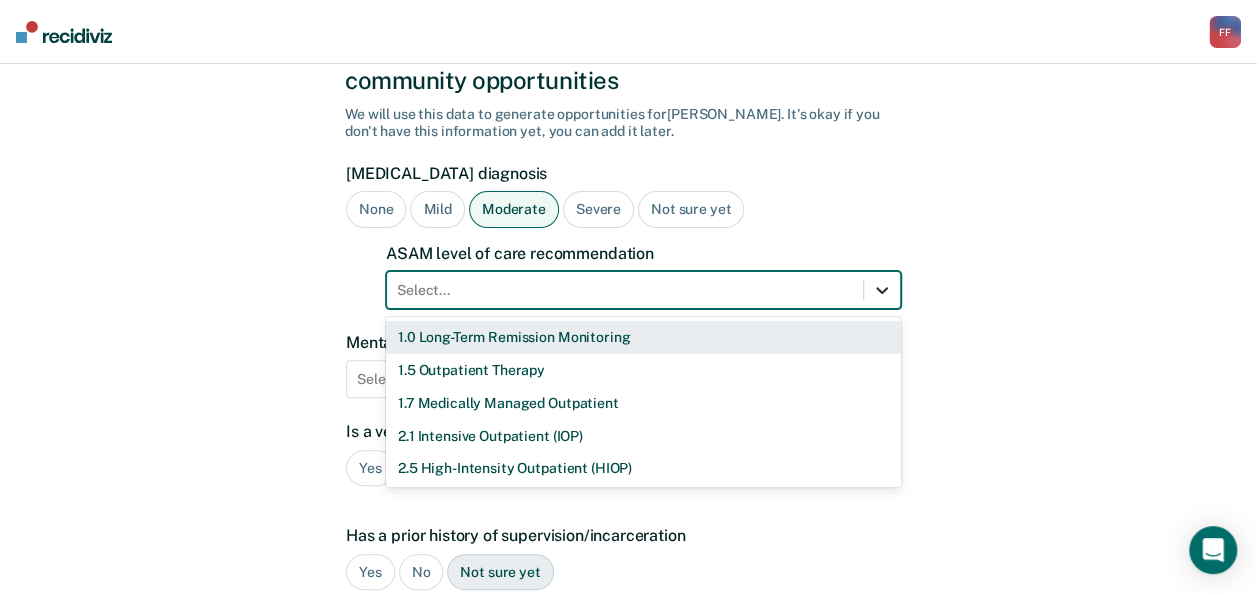 click on "11 results available. Use Up and Down to choose options, press Enter to select the currently focused option, press Escape to exit the menu, press Tab to select the option and exit the menu. Select... 1.0 Long-Term Remission Monitoring 1.5 Outpatient Therapy 1.7 Medically Managed Outpatient 2.1 Intensive Outpatient (IOP) 2.5 High-Intensity Outpatient (HIOP) 2.7 Medically Managed Intensive Outpatient 3.1 Clinically Managed Low-Intensity Residential 3.5 Clinically Managed High-Intensity Residential 3.7 Medically Managed Residential 4.0 Medically Managed Inpatient None" at bounding box center [643, 290] 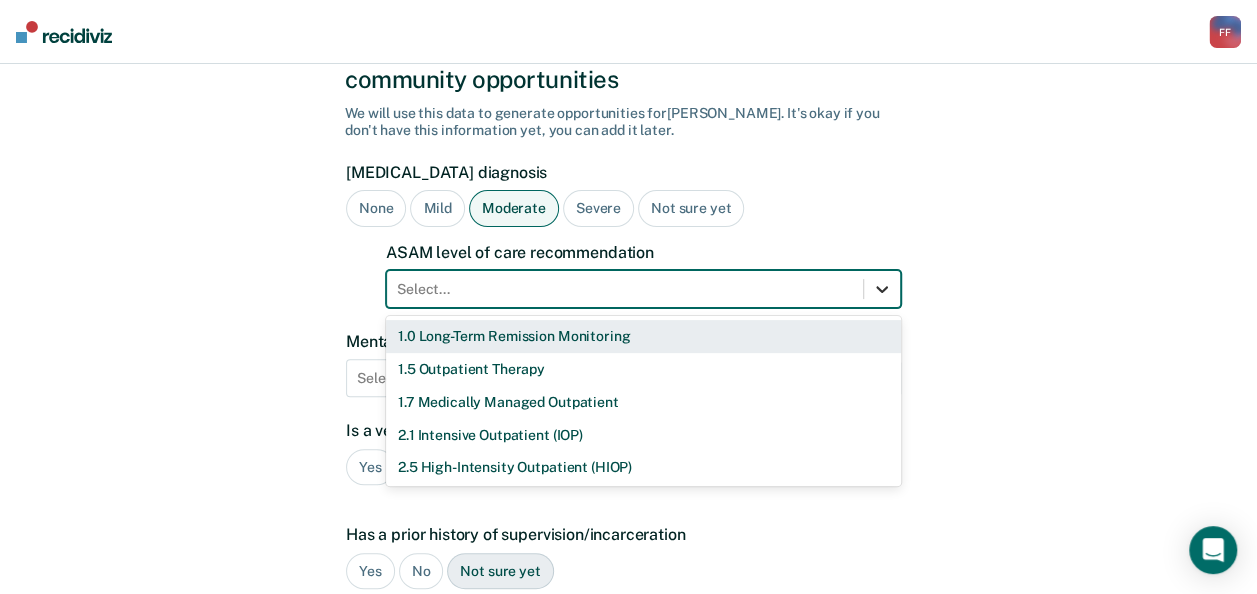 scroll, scrollTop: 130, scrollLeft: 0, axis: vertical 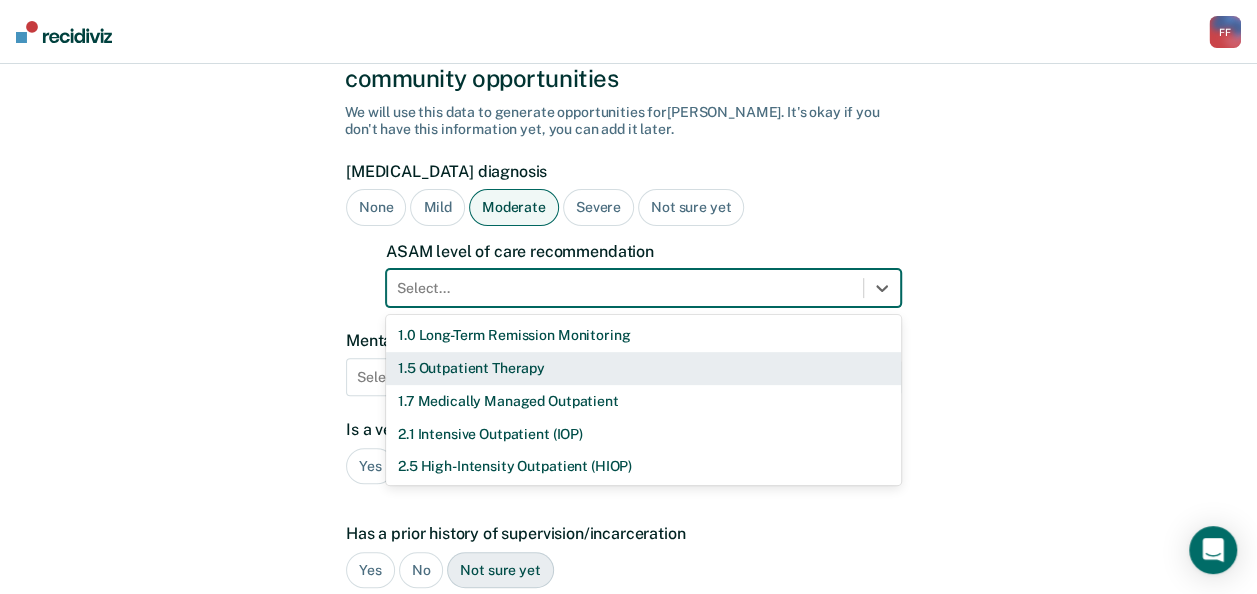click on "1.5 Outpatient Therapy" at bounding box center [643, 368] 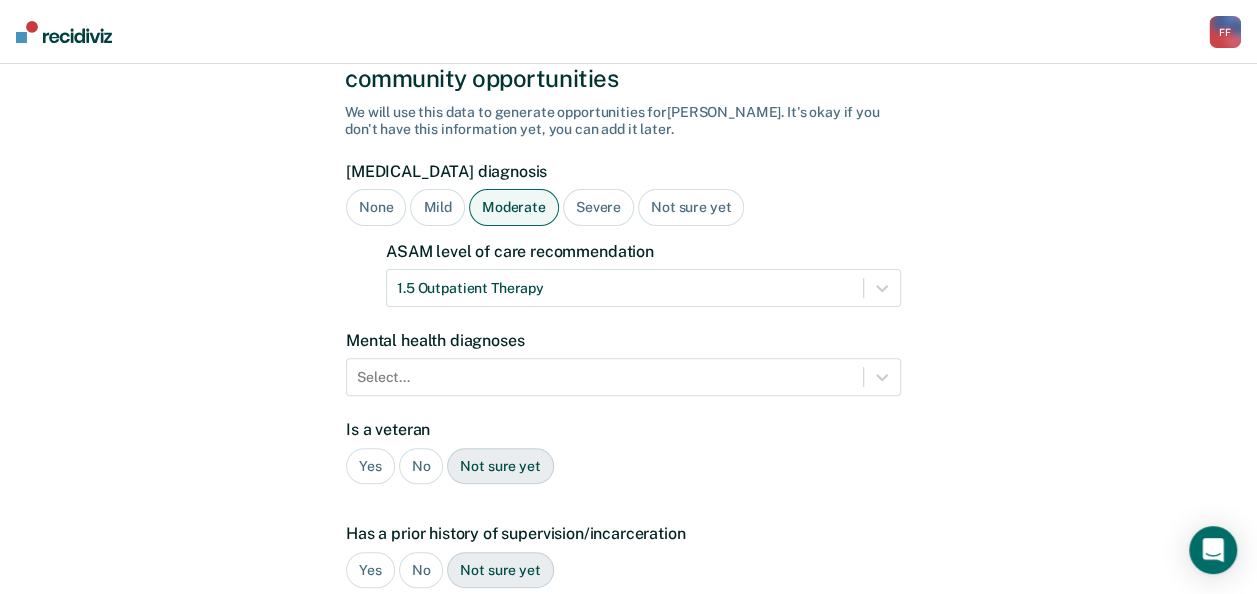 click on "No" at bounding box center [421, 466] 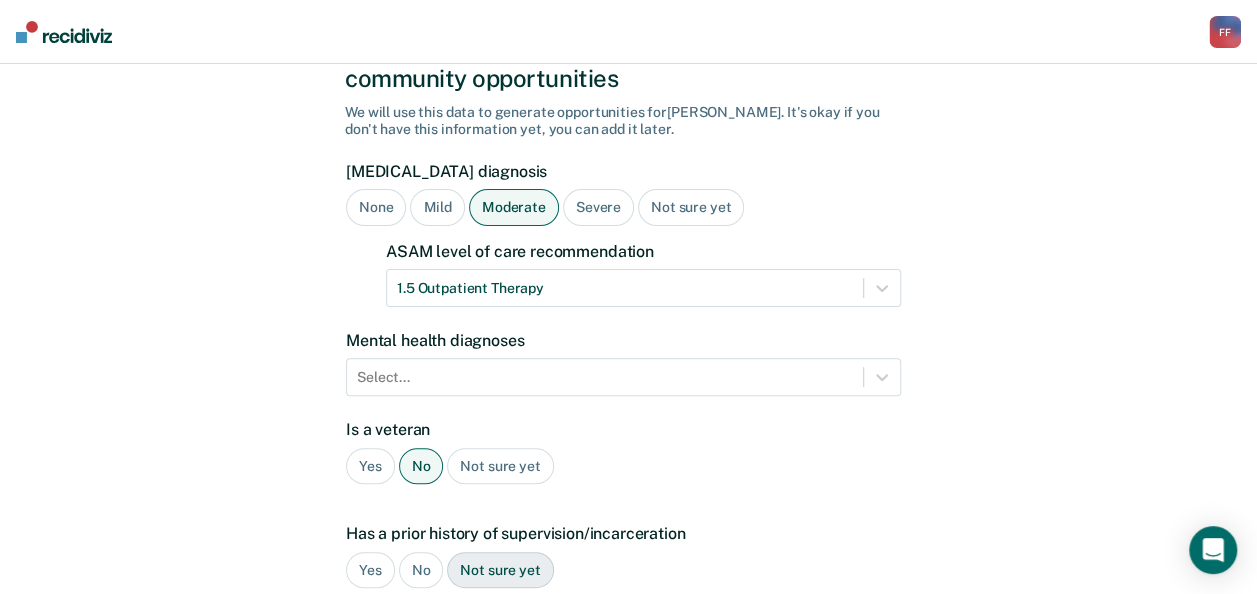 click on "No" at bounding box center (421, 570) 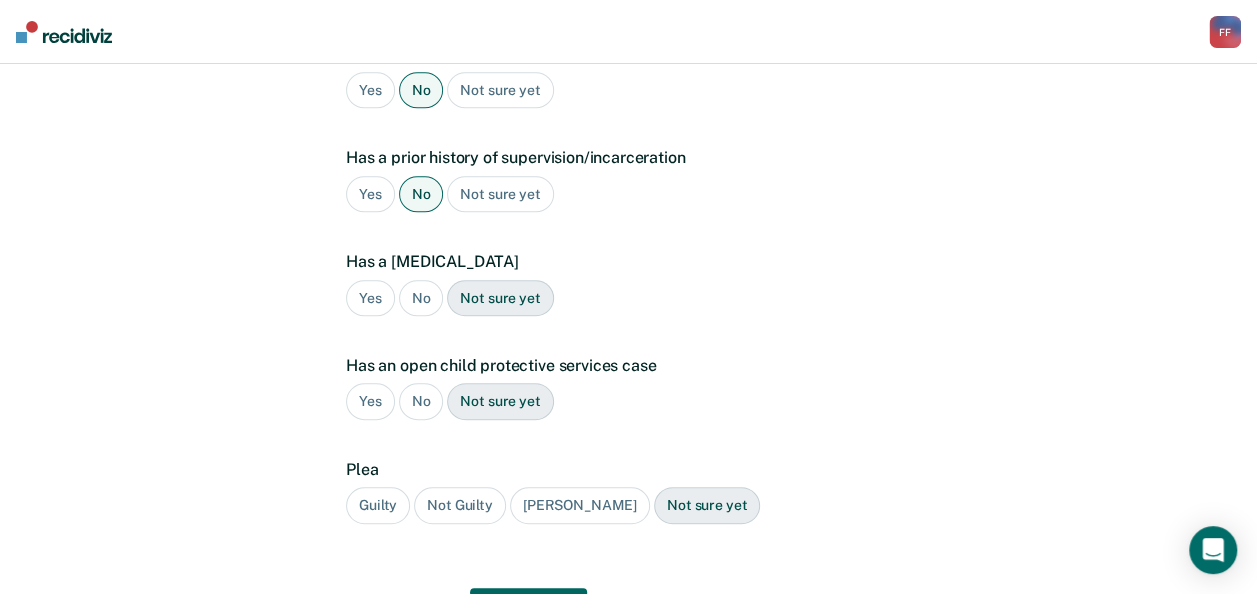 scroll, scrollTop: 547, scrollLeft: 0, axis: vertical 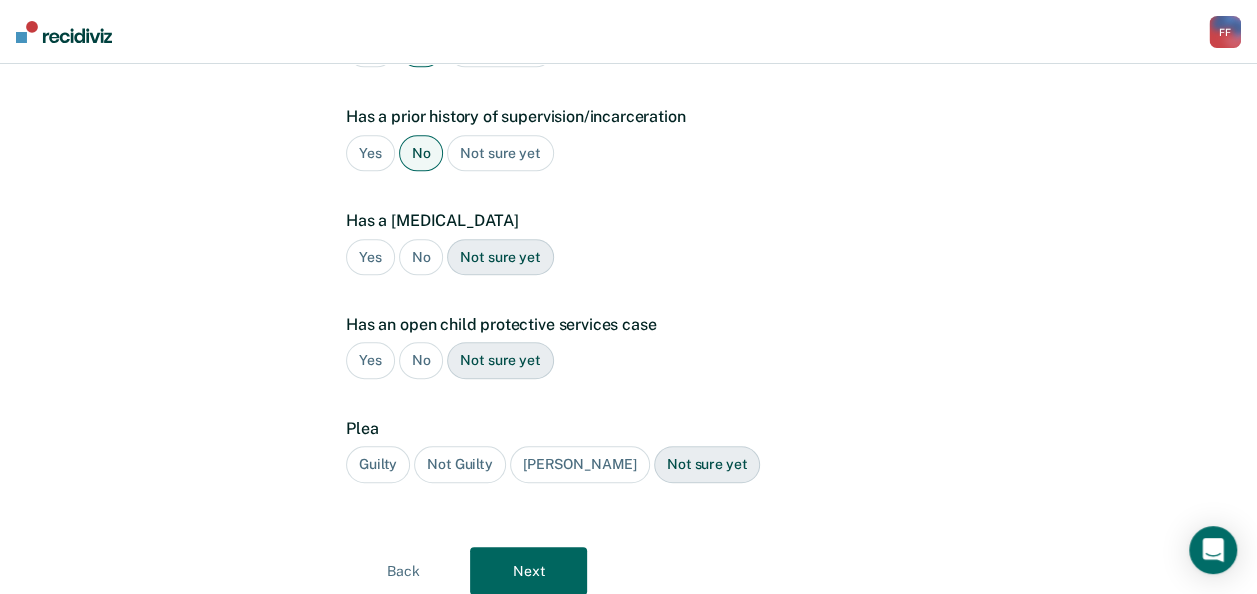 click on "No" at bounding box center (421, 257) 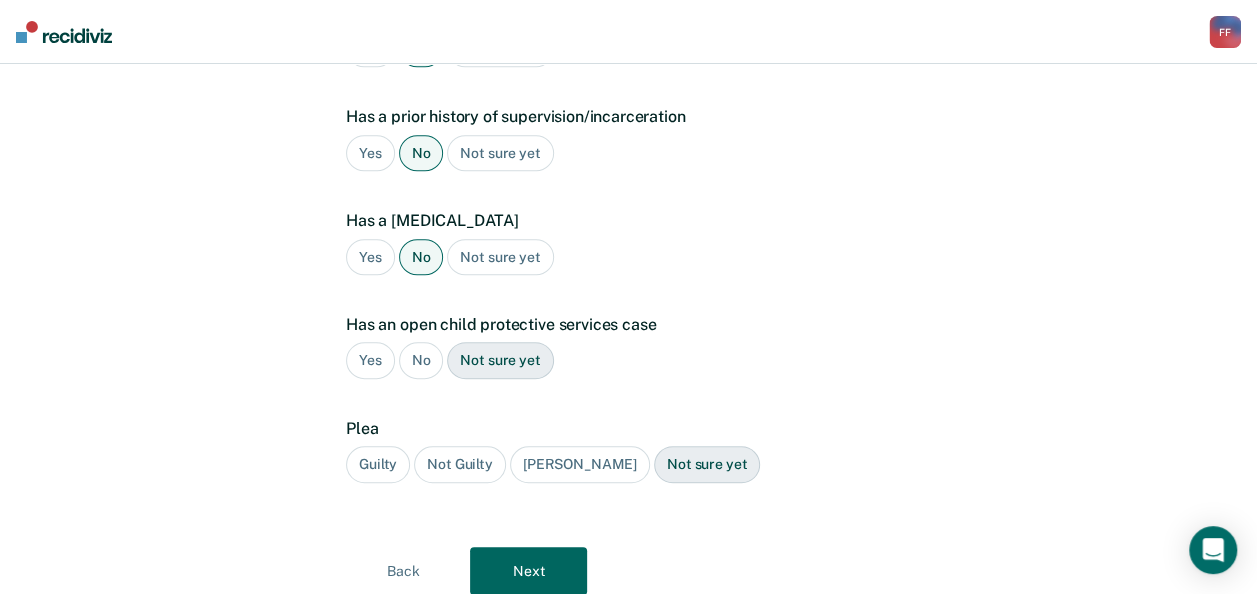 click on "Yes" at bounding box center [370, 360] 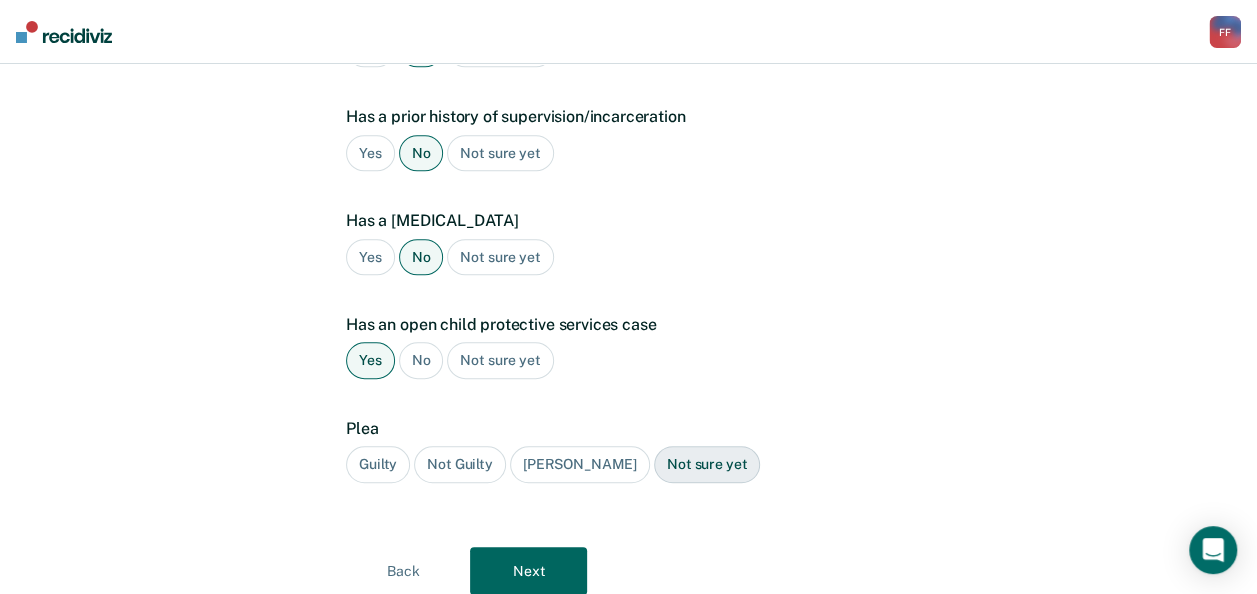 click on "Guilty" at bounding box center [378, 464] 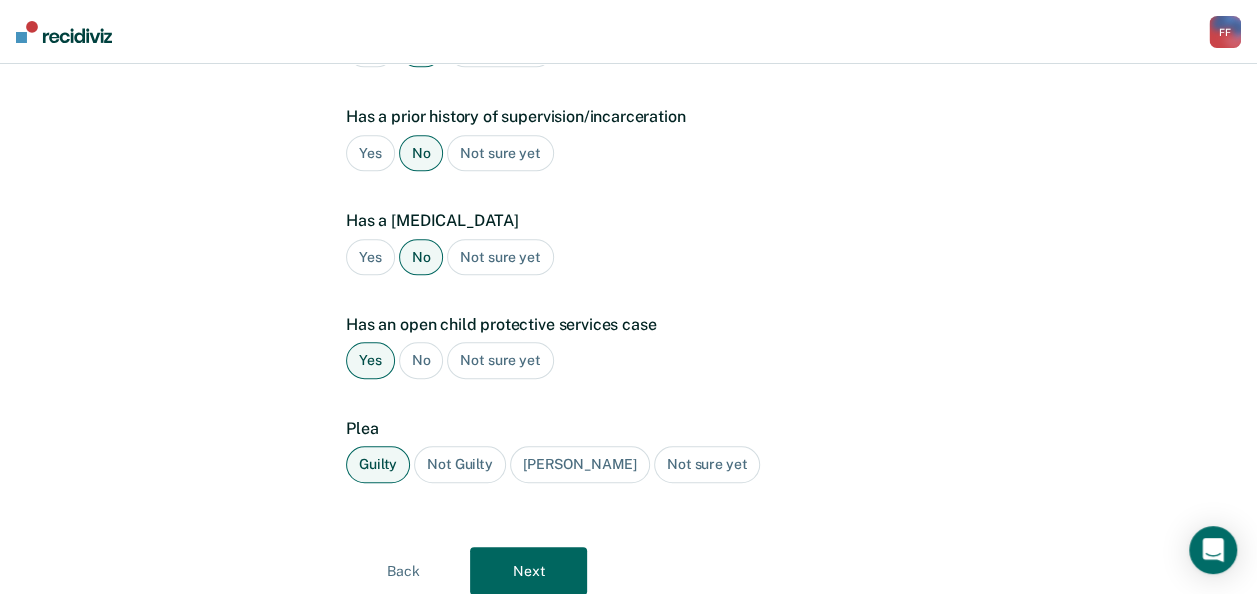 click on "Next" at bounding box center [528, 571] 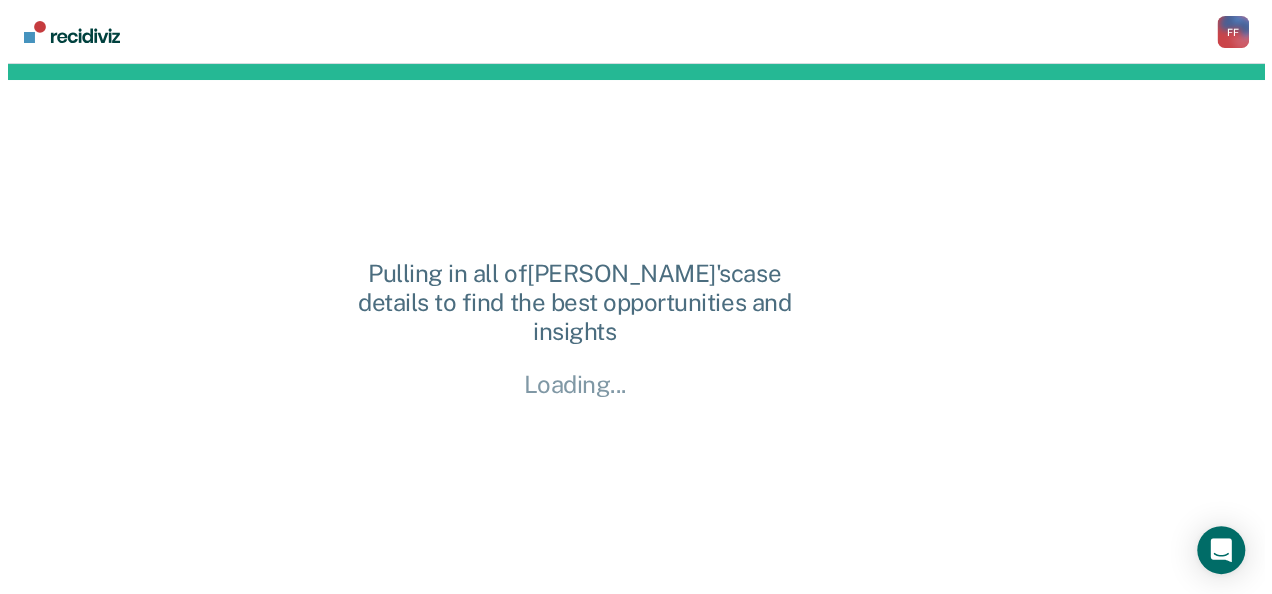 scroll, scrollTop: 0, scrollLeft: 0, axis: both 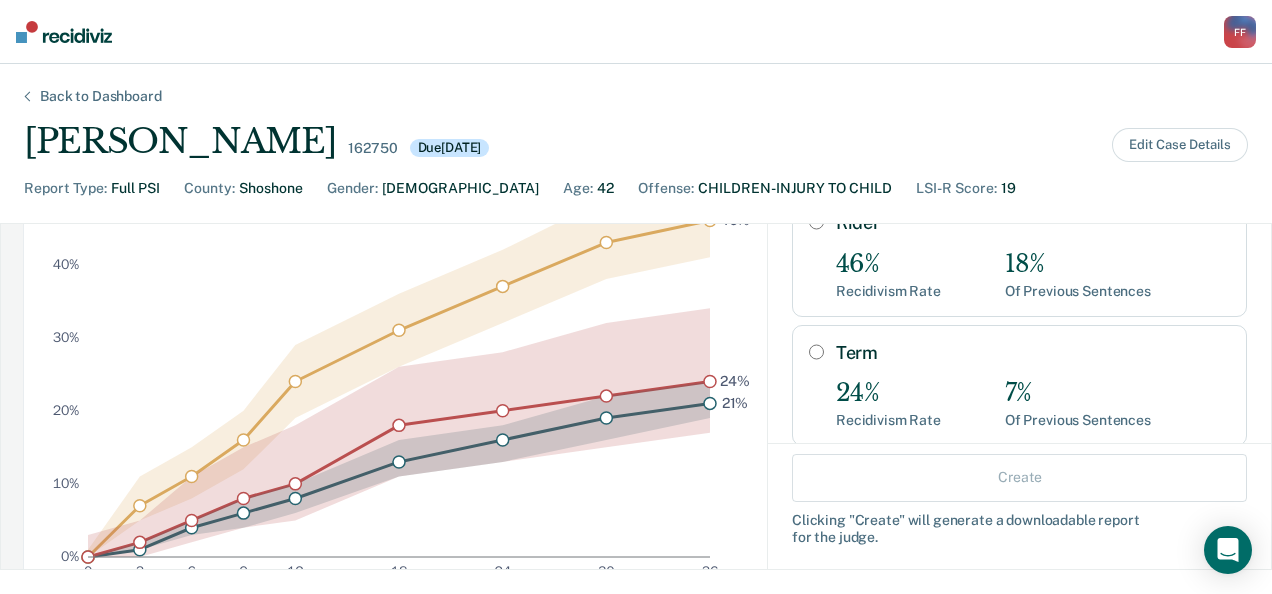 click on "7%" at bounding box center (1078, 393) 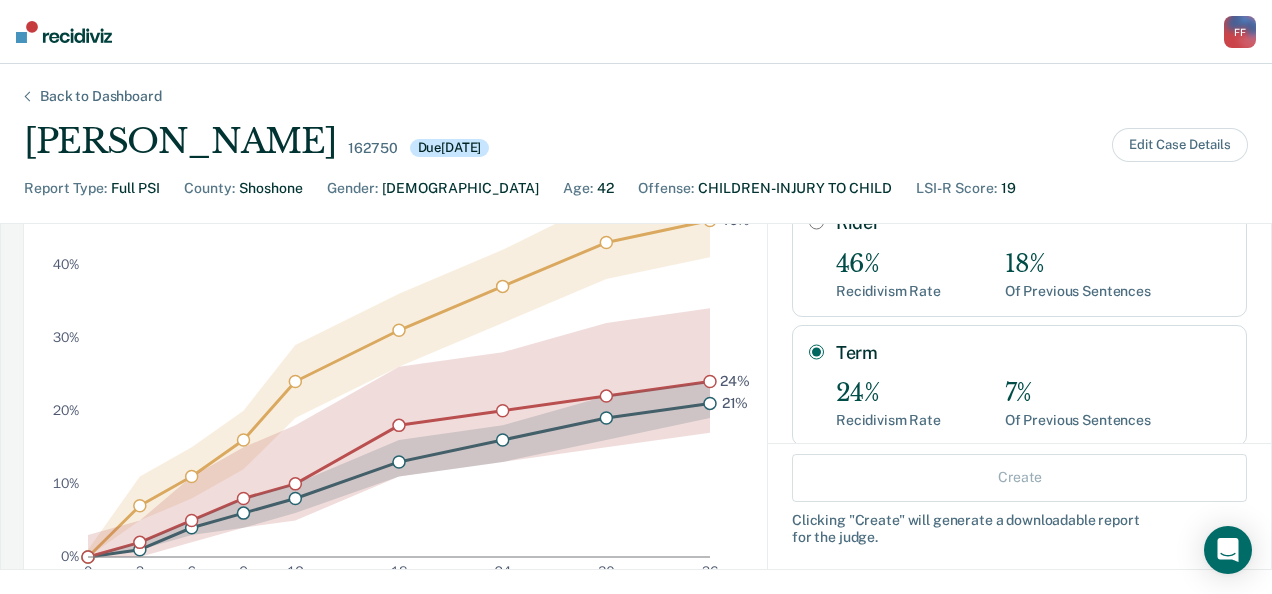 radio on "true" 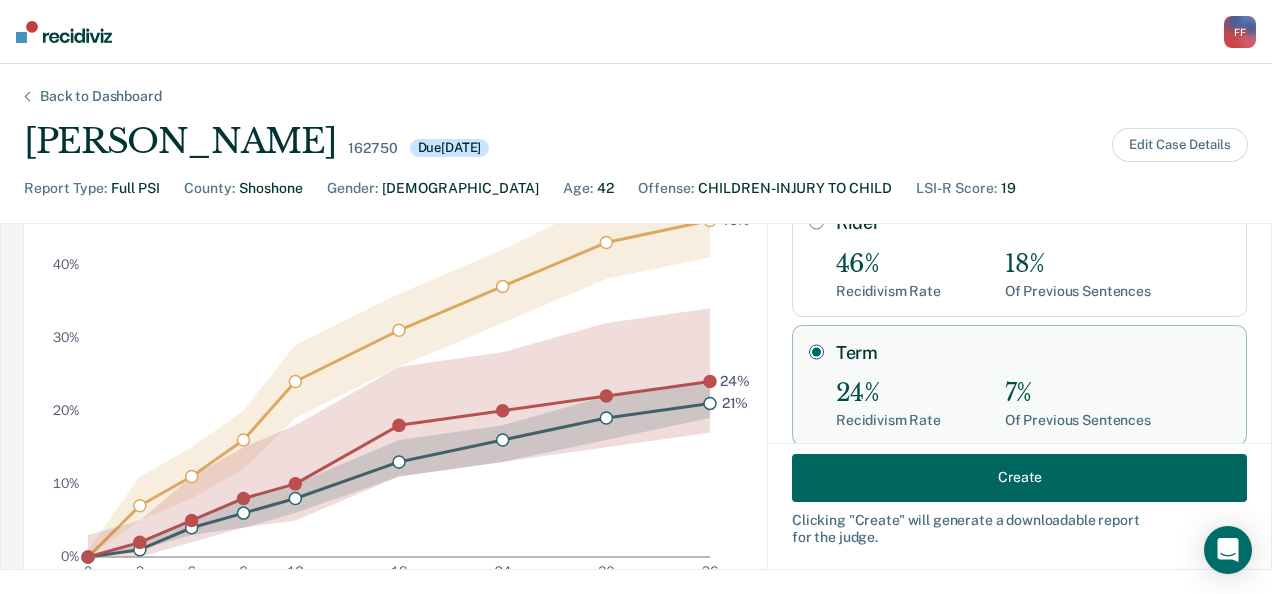 click on "Create" at bounding box center [1019, 477] 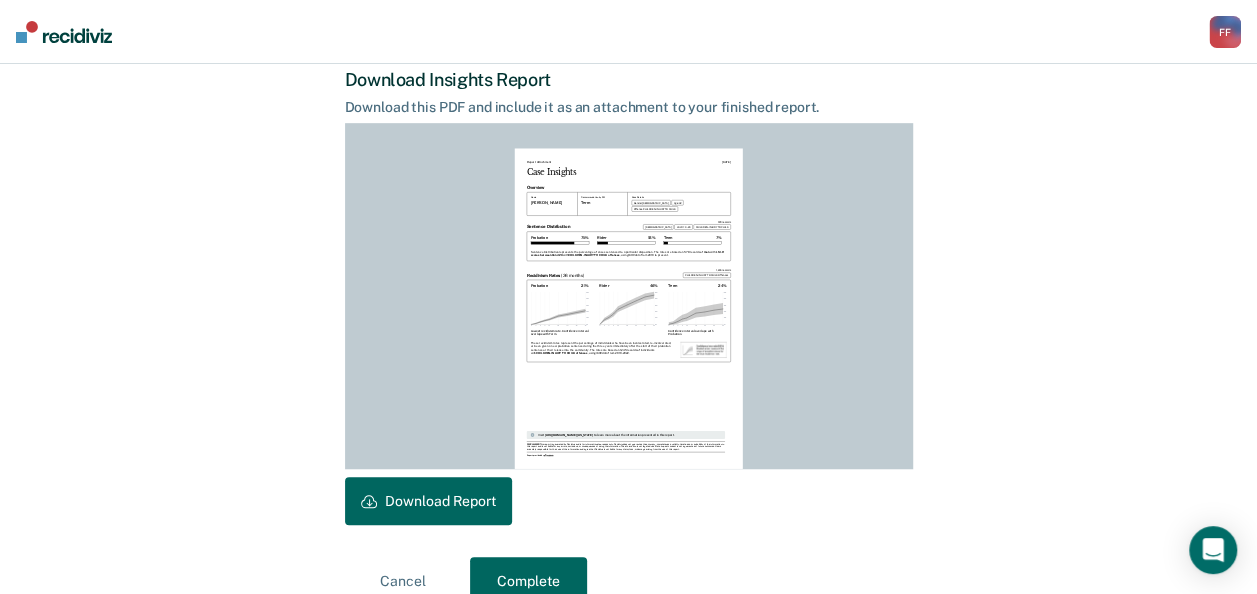 scroll, scrollTop: 546, scrollLeft: 0, axis: vertical 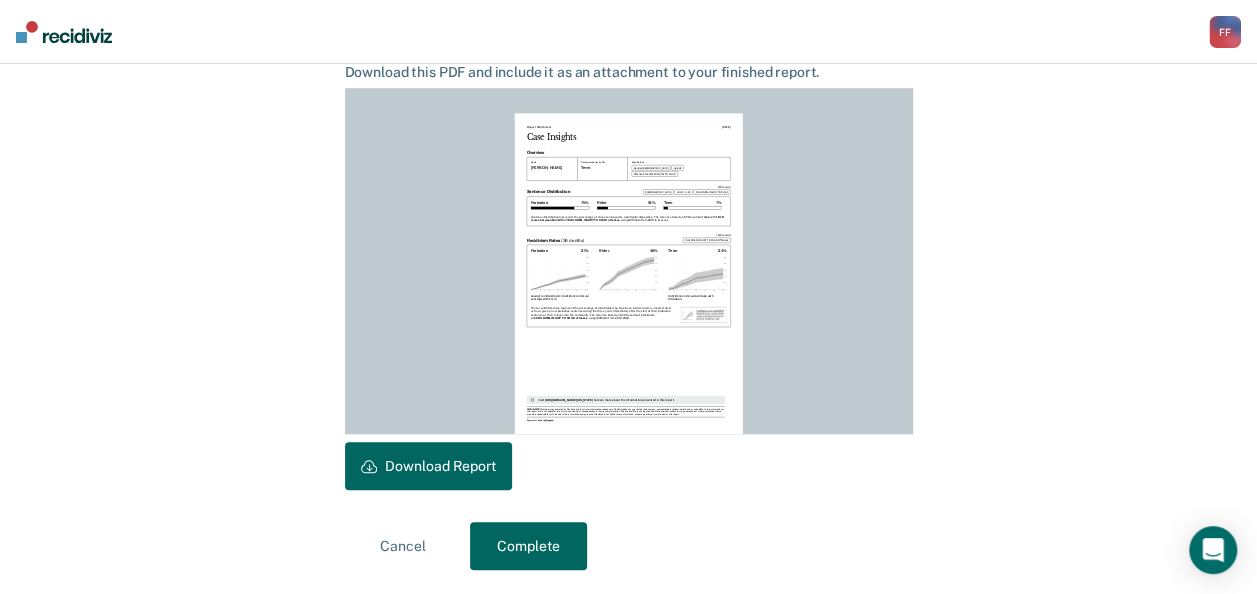 click on "Download Report" at bounding box center (428, 466) 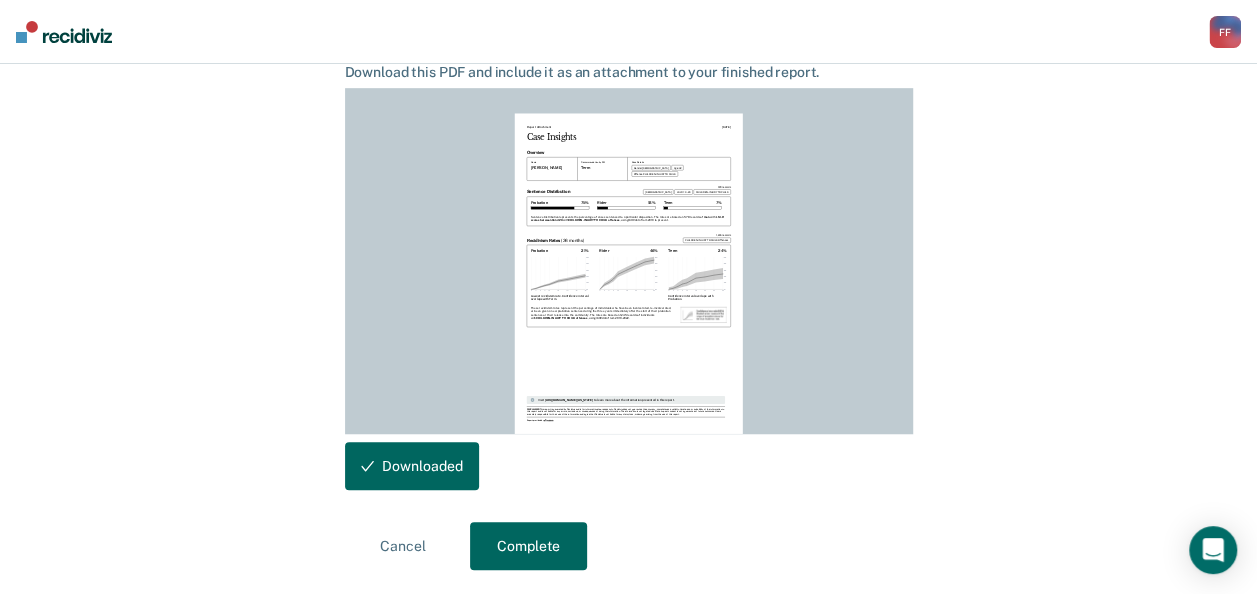 scroll, scrollTop: 0, scrollLeft: 0, axis: both 